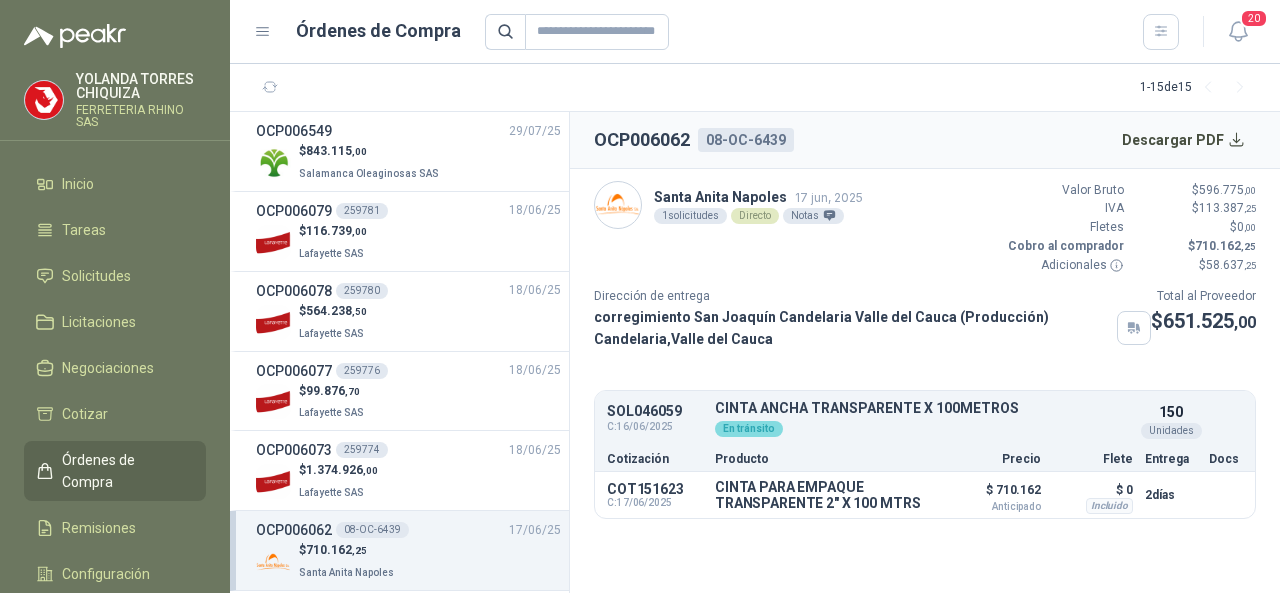 scroll, scrollTop: 0, scrollLeft: 0, axis: both 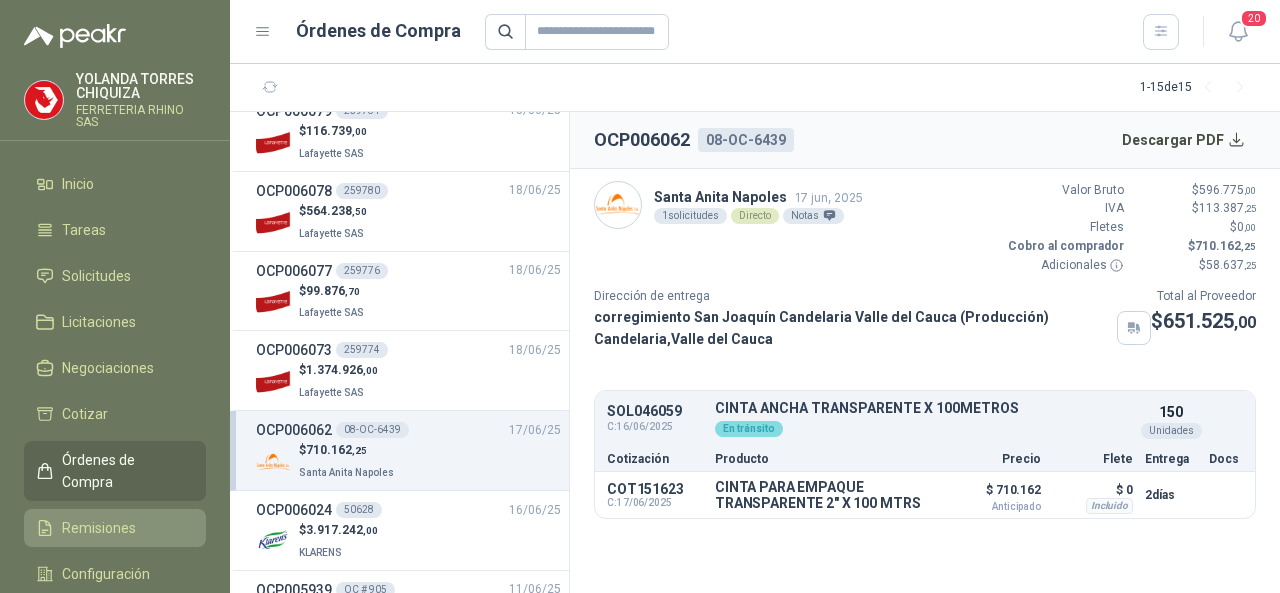 click on "Remisiones" at bounding box center (99, 528) 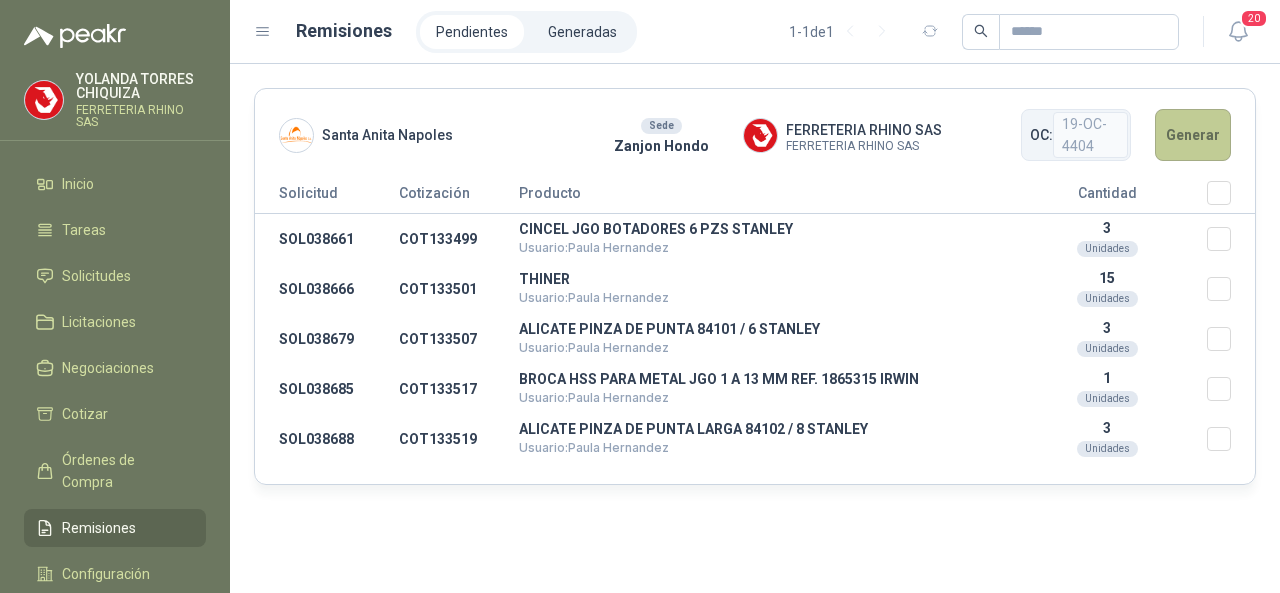 click on "Generar" at bounding box center [1193, 135] 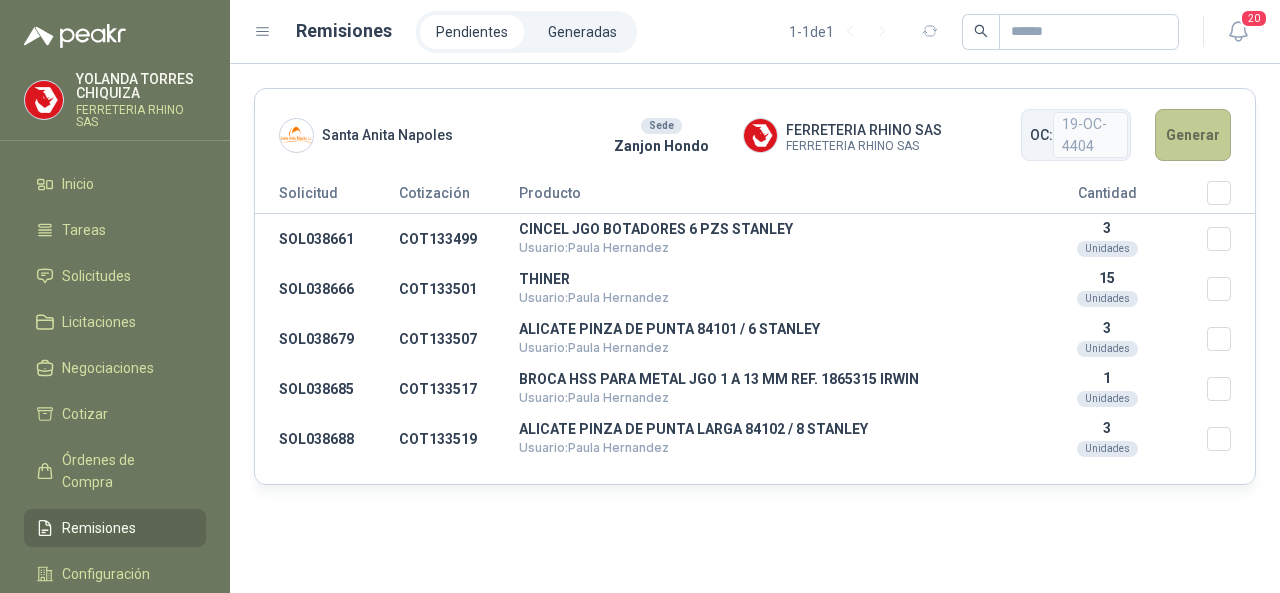 click on "Generar" at bounding box center [1193, 135] 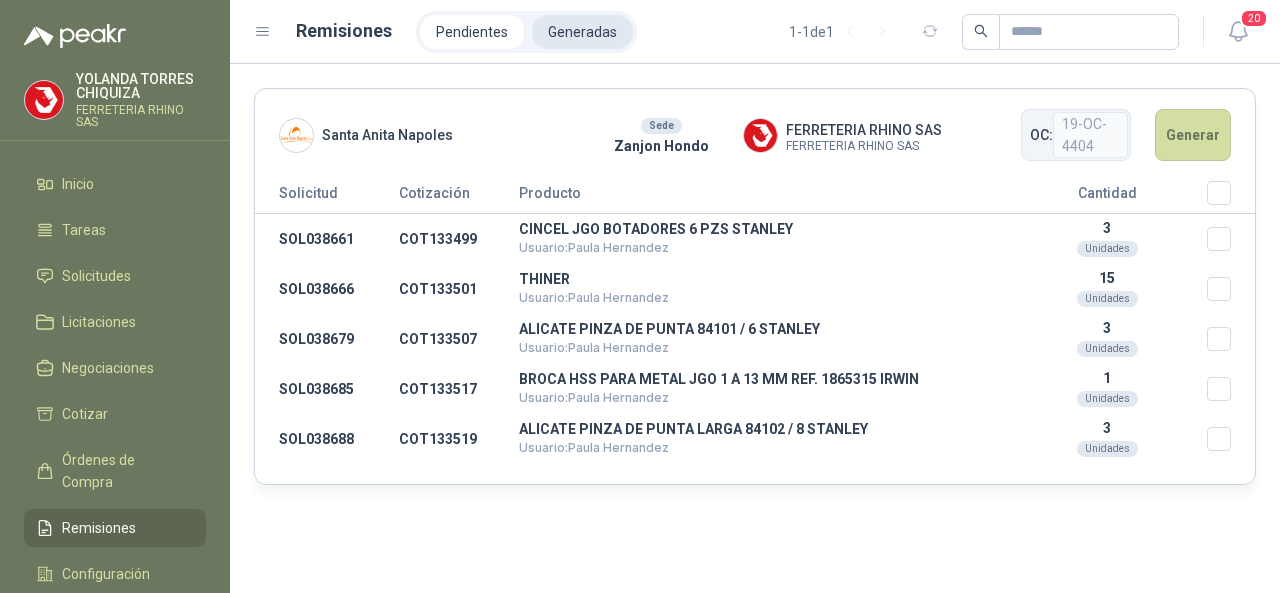 click on "Generadas" at bounding box center (582, 32) 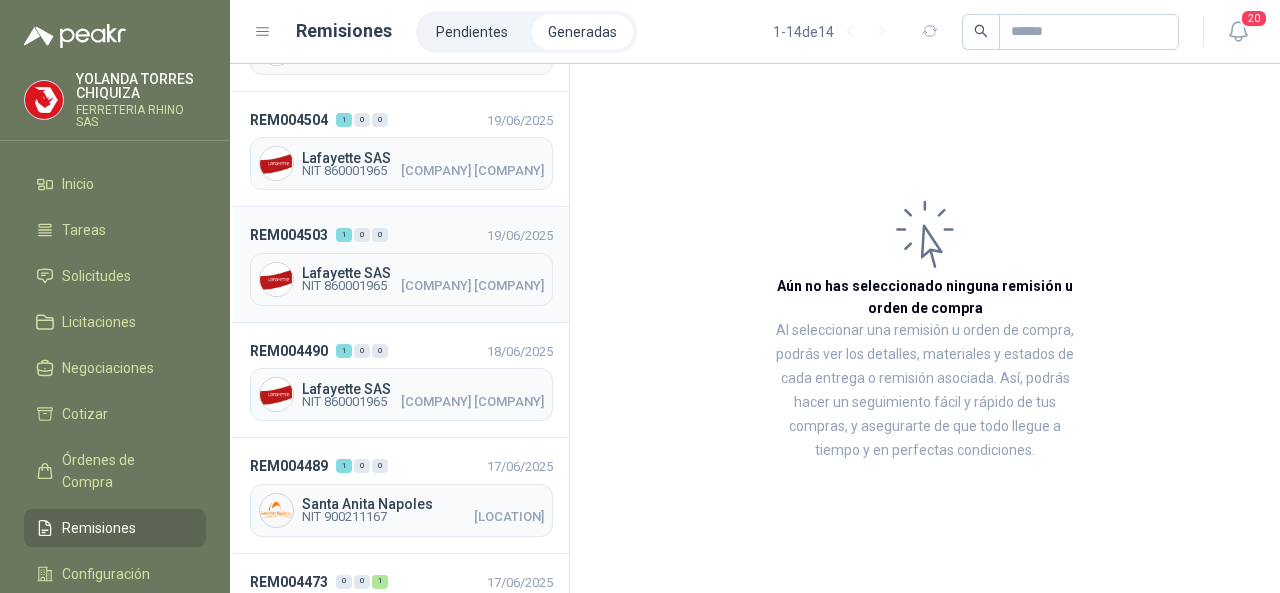 scroll, scrollTop: 400, scrollLeft: 0, axis: vertical 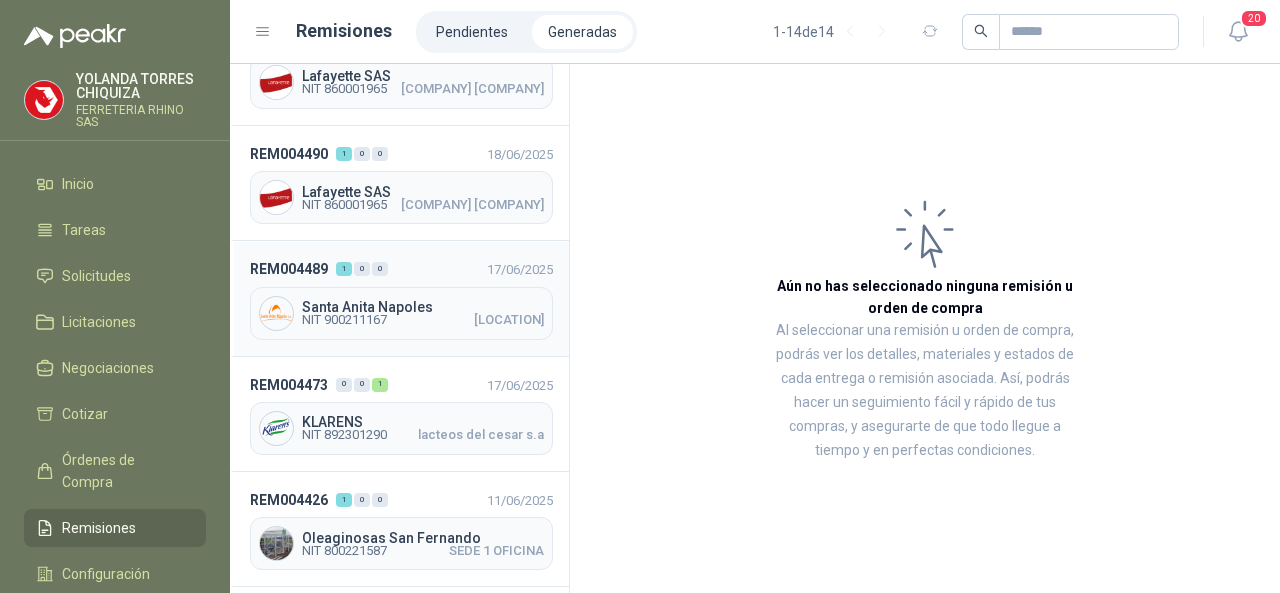click on "Santa Anita Napoles" at bounding box center [423, 307] 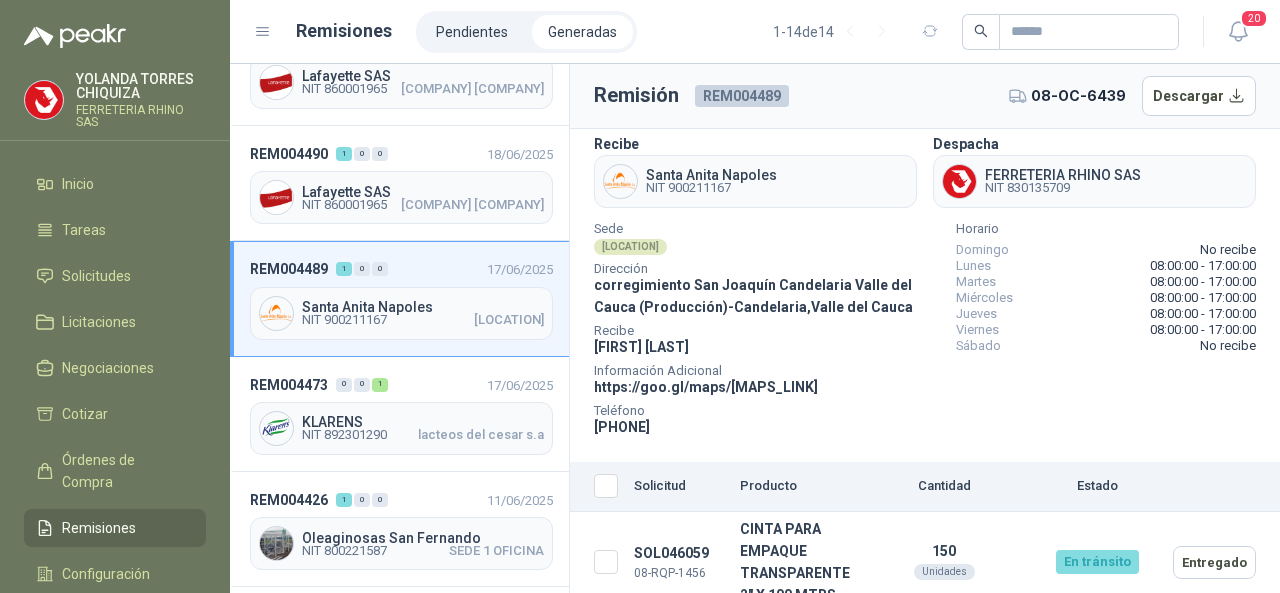 scroll, scrollTop: 36, scrollLeft: 0, axis: vertical 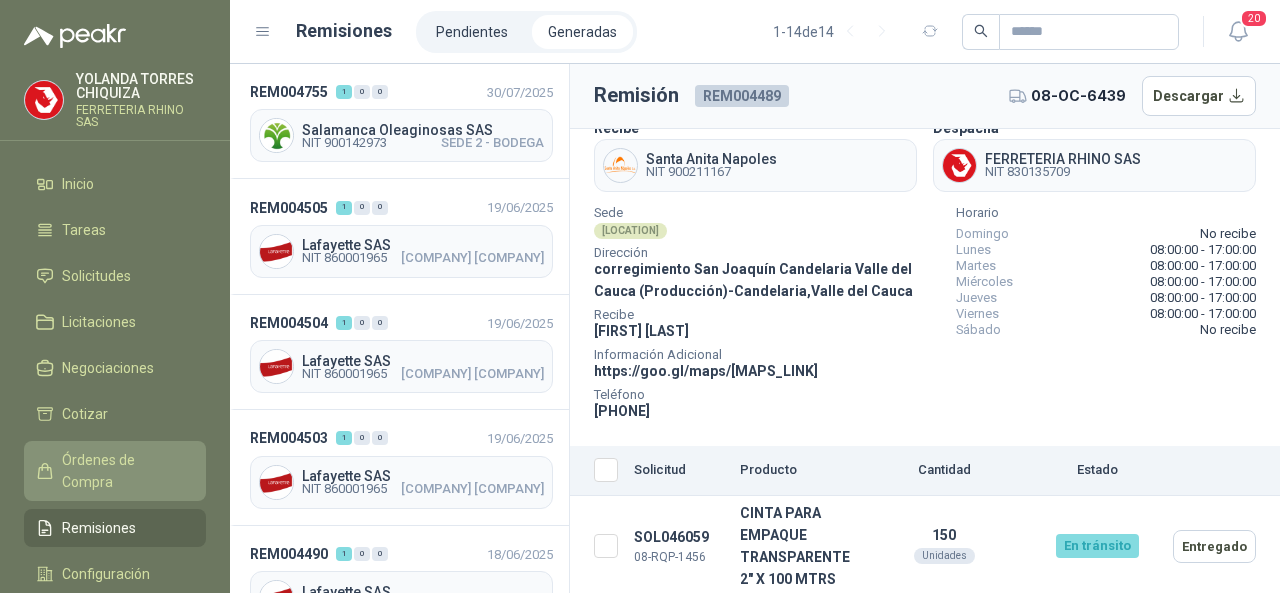 click on "Órdenes de Compra" at bounding box center (124, 471) 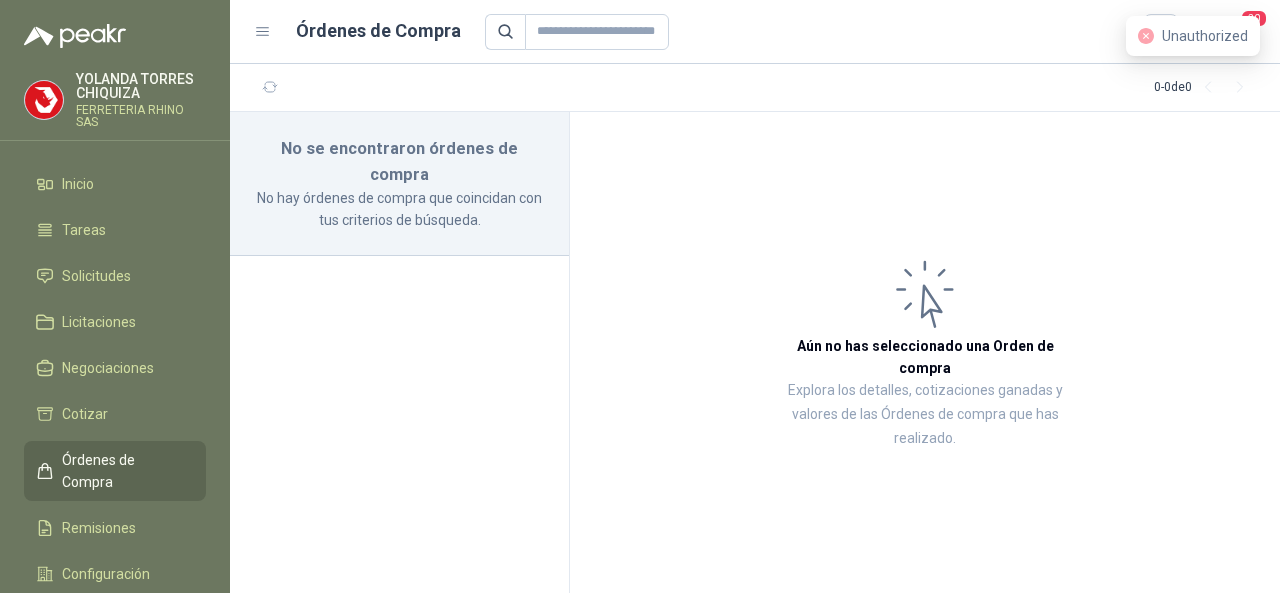 click on "Órdenes de Compra" at bounding box center (124, 471) 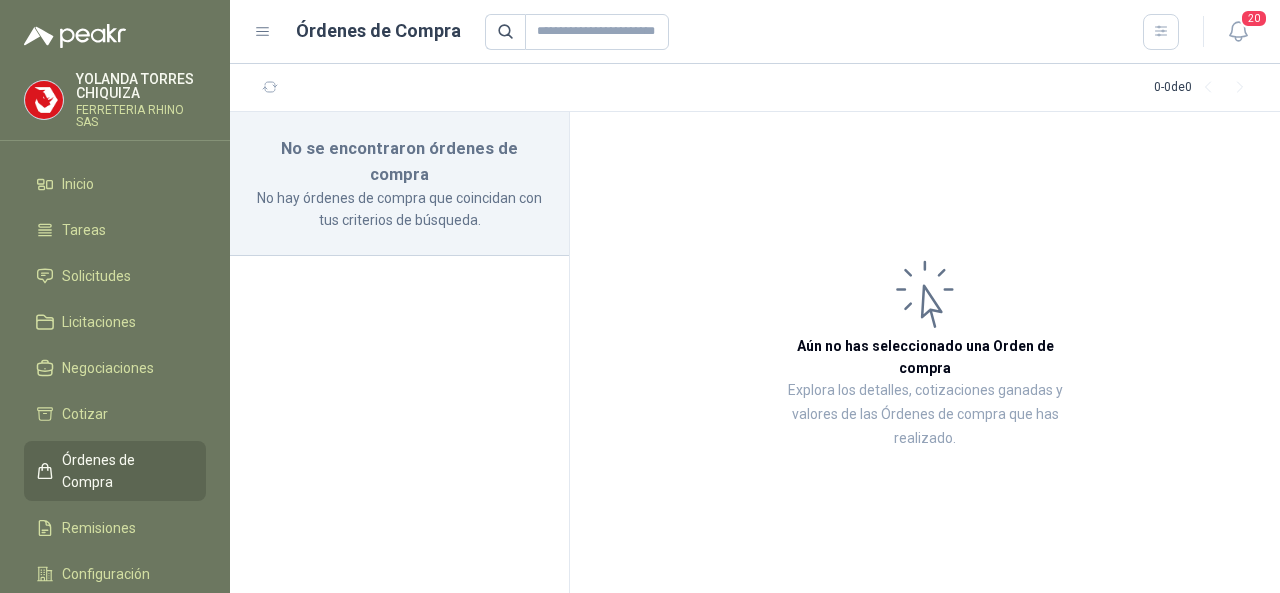 click on "Órdenes de Compra" at bounding box center [124, 471] 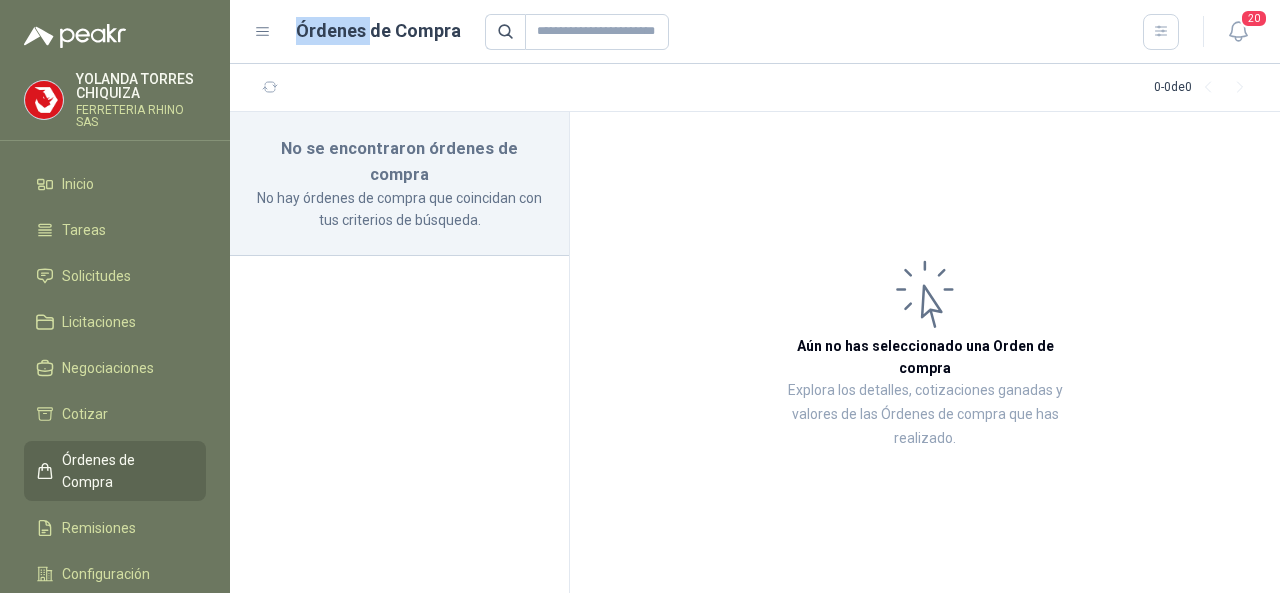 click on "Órdenes de Compra" at bounding box center [378, 31] 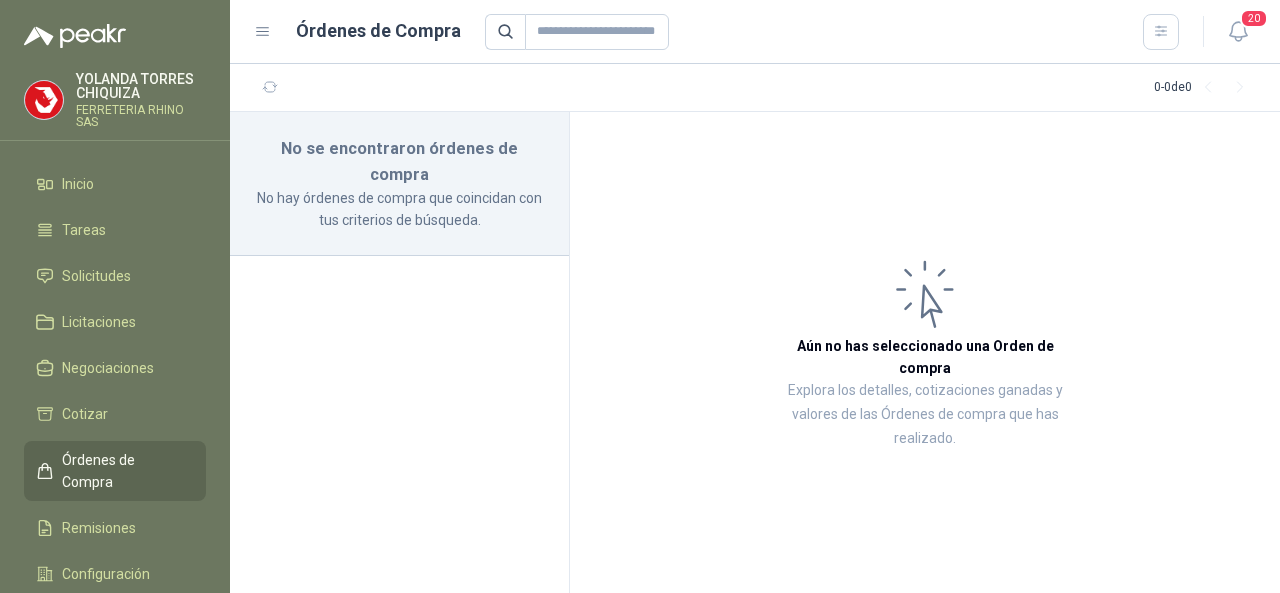 click on "No hay órdenes de compra que coincidan con tus criterios de búsqueda." at bounding box center (399, 209) 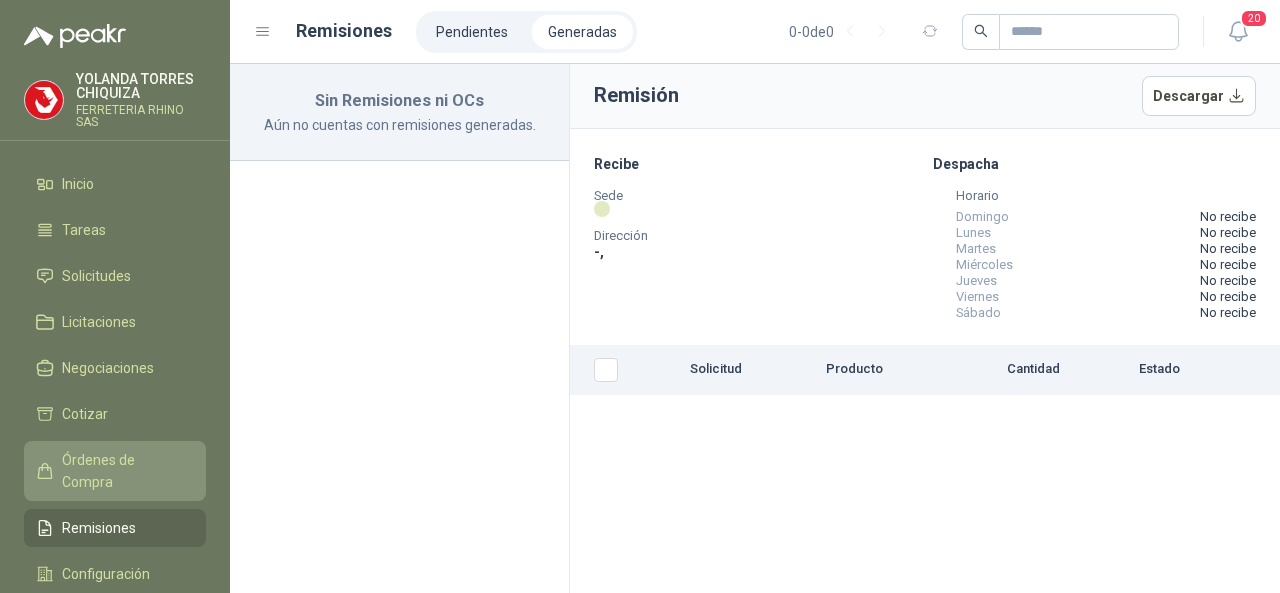 click on "Órdenes de Compra" at bounding box center [124, 471] 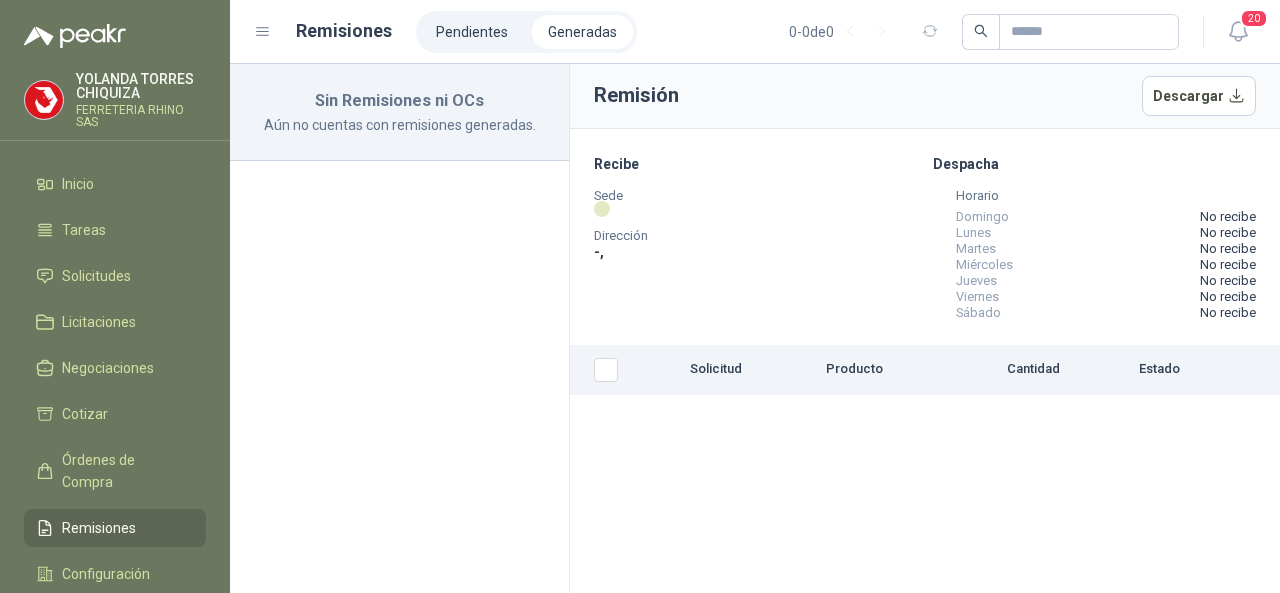click on "FERRETERIA RHINO SAS" at bounding box center (141, 116) 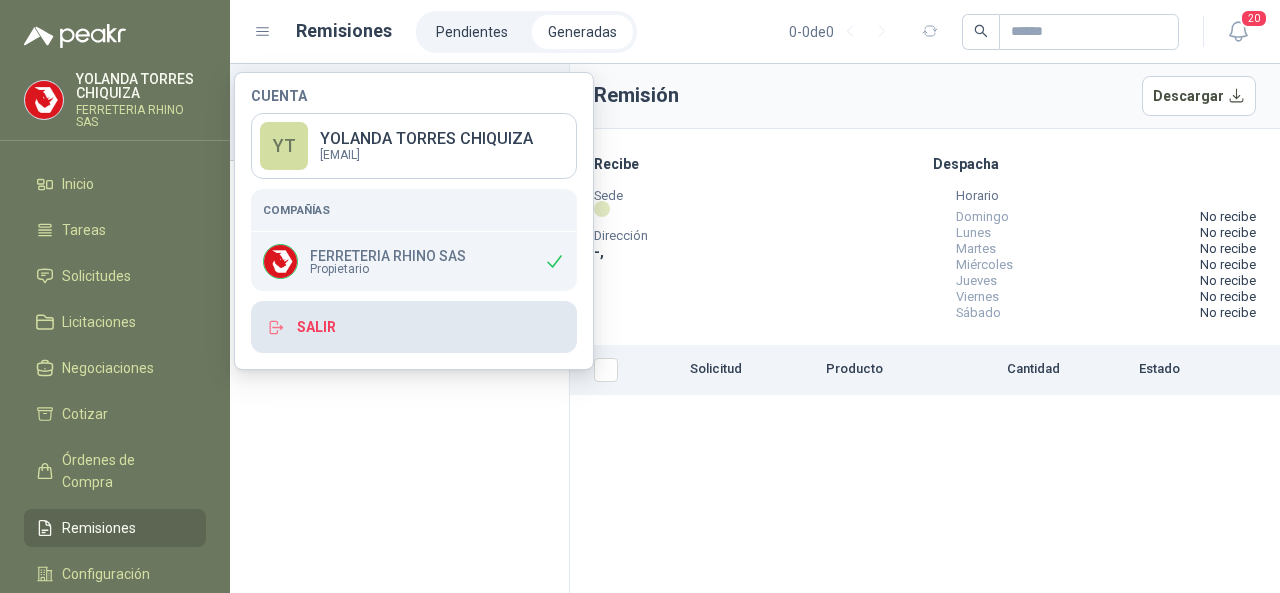 click on "Salir" at bounding box center [414, 327] 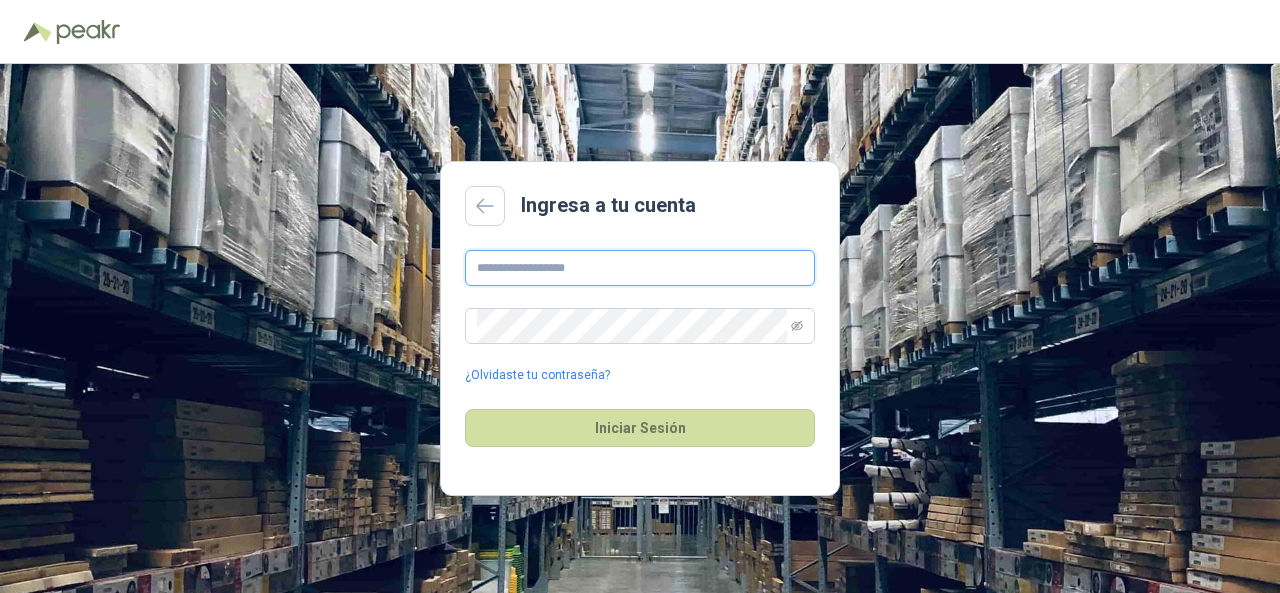 type on "**********" 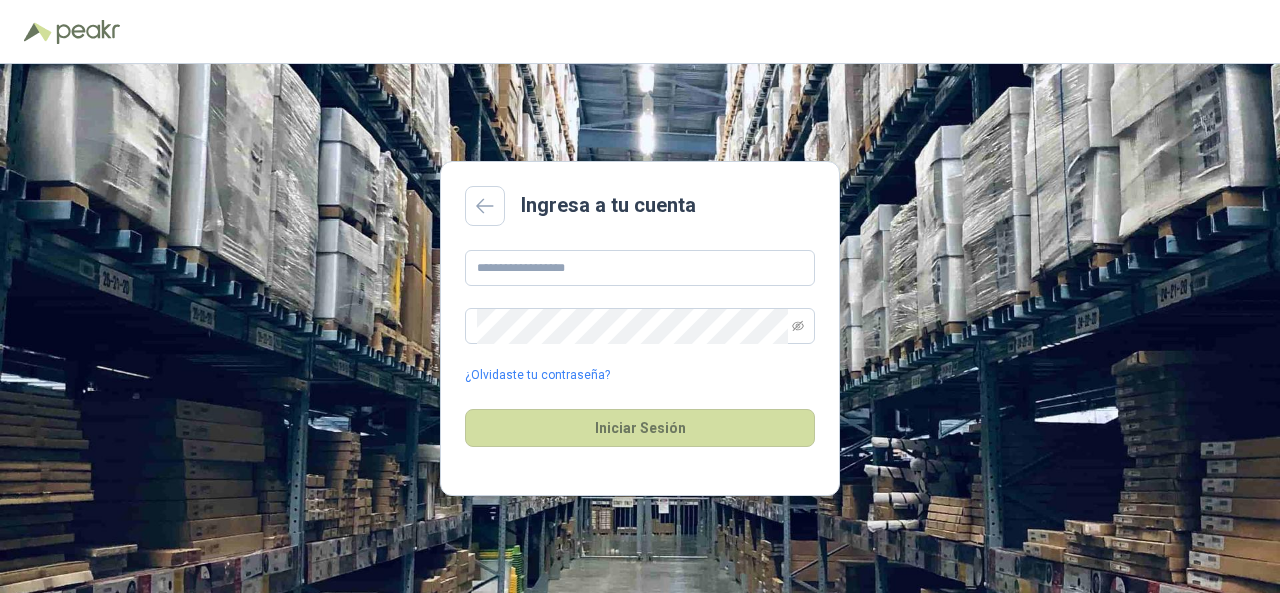 scroll, scrollTop: 0, scrollLeft: 0, axis: both 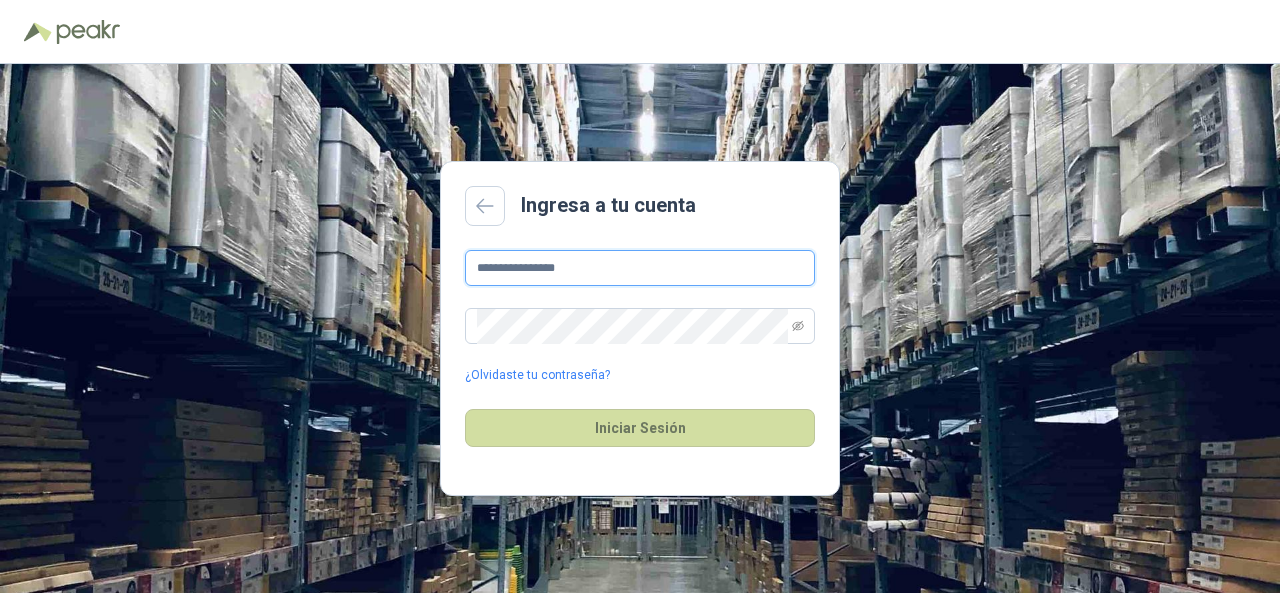 click on "**********" at bounding box center [640, 268] 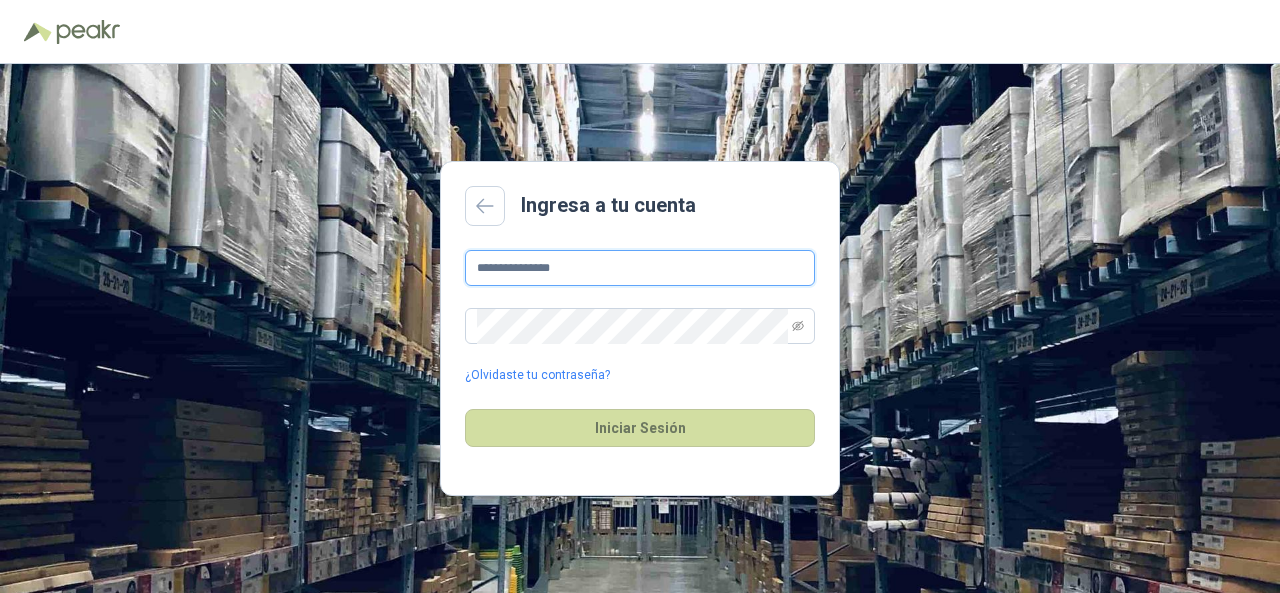 click on "**********" at bounding box center (640, 268) 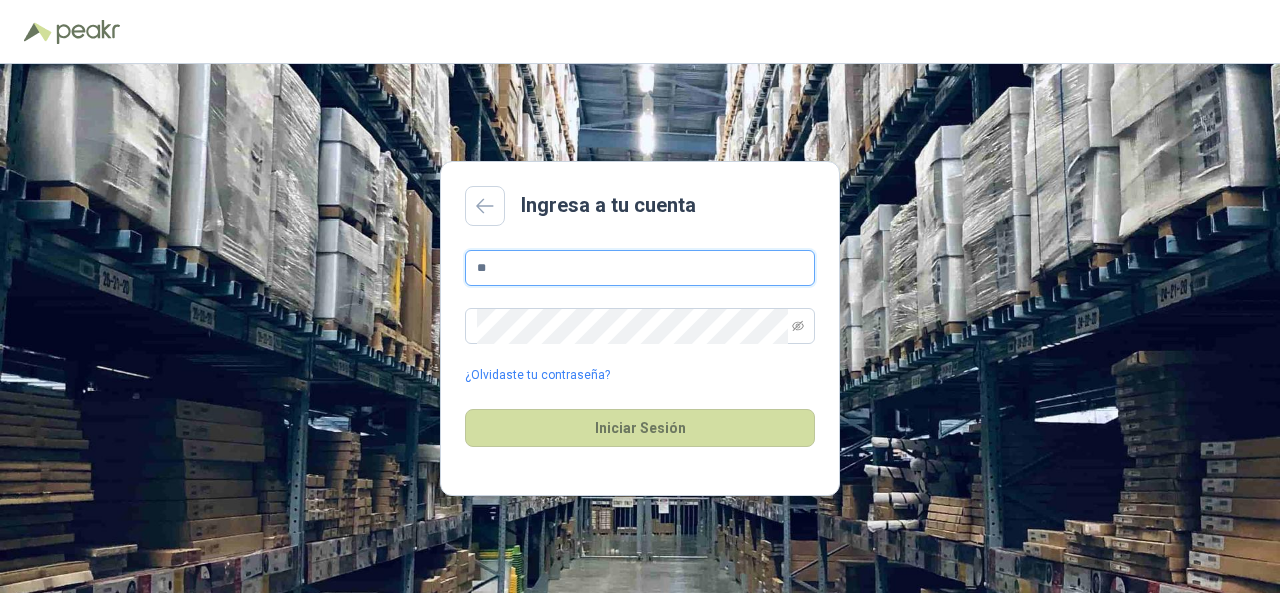 type on "*" 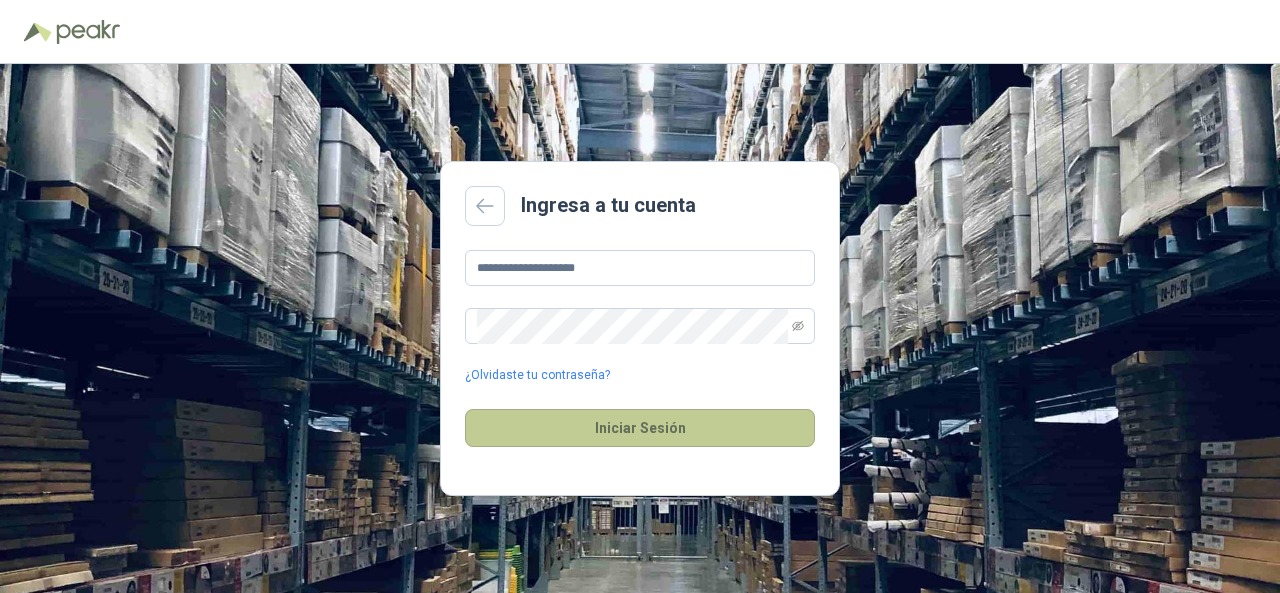 click on "Iniciar Sesión" at bounding box center (640, 428) 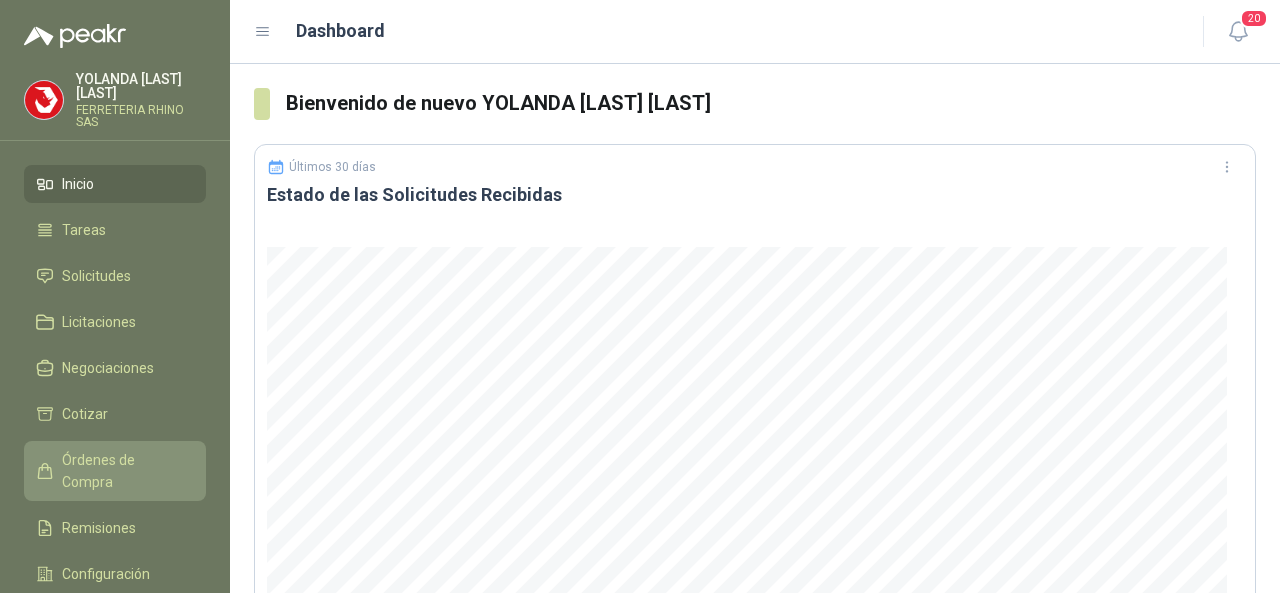 click on "Órdenes de Compra" at bounding box center (124, 471) 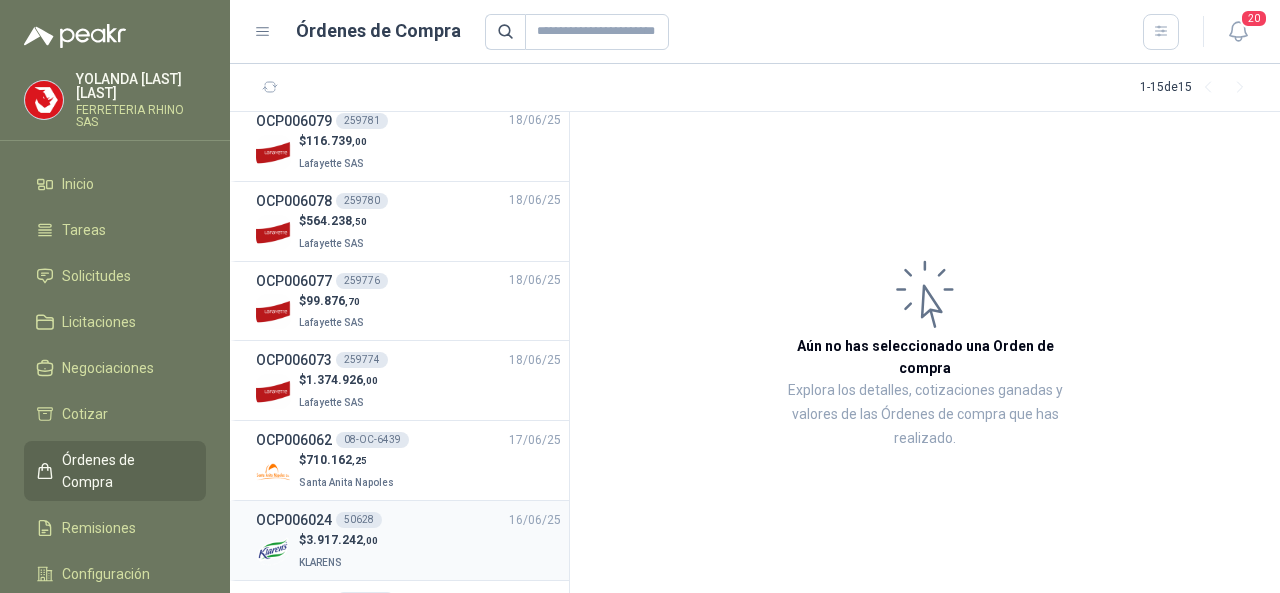 scroll, scrollTop: 200, scrollLeft: 0, axis: vertical 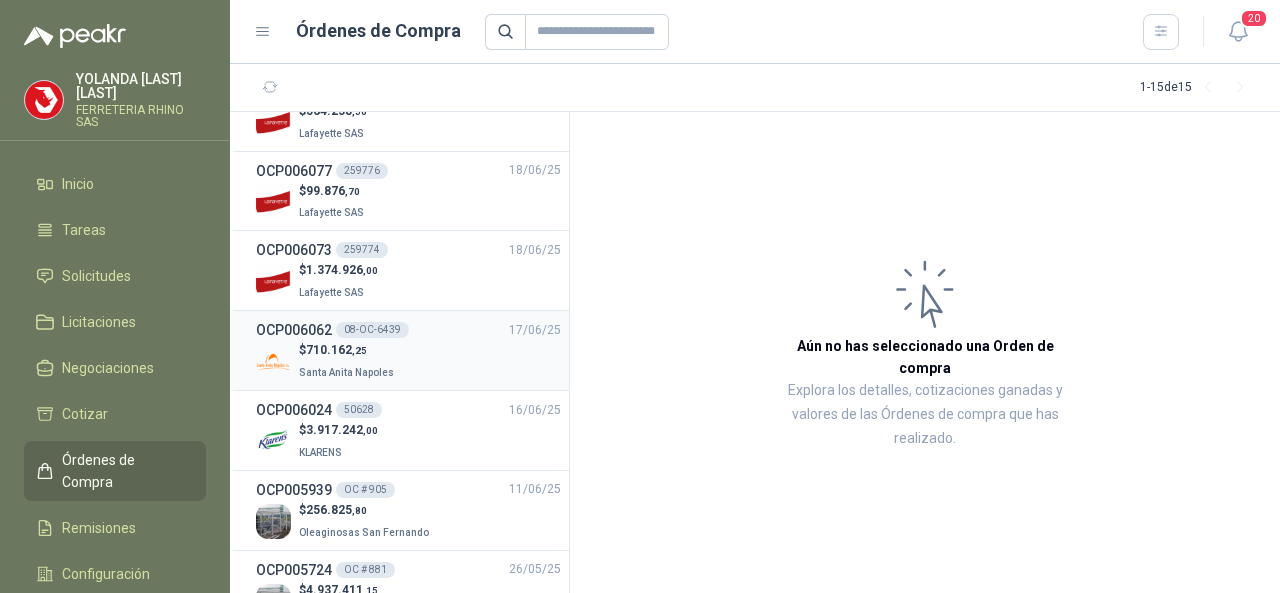 click on "OCP006062" at bounding box center [294, 330] 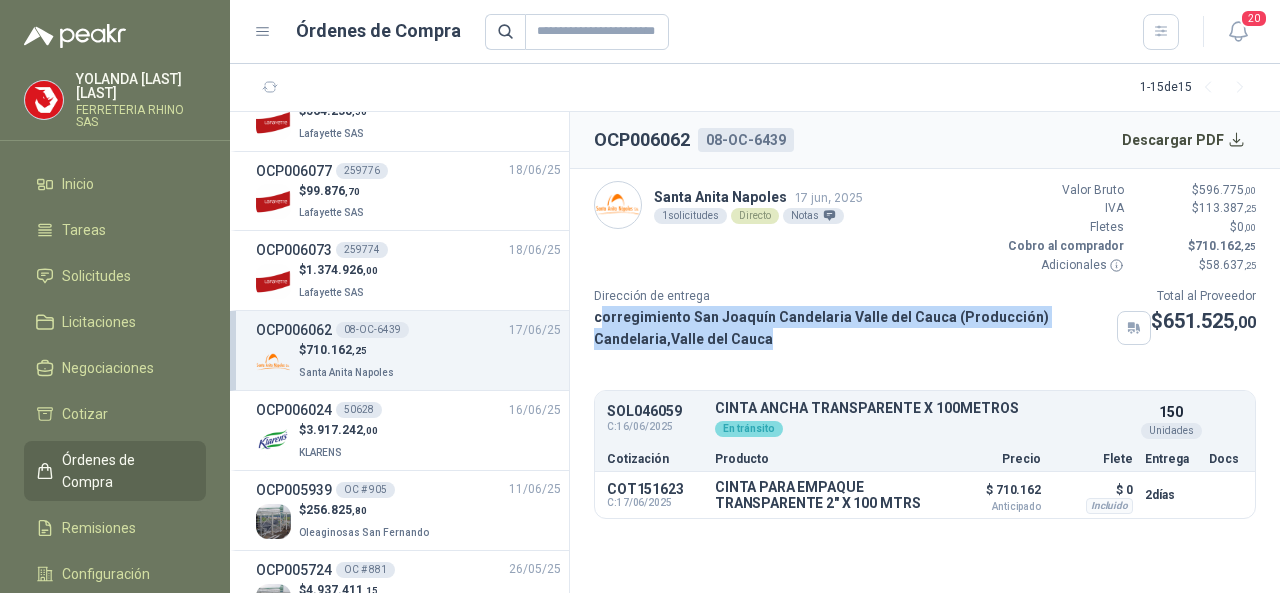 drag, startPoint x: 598, startPoint y: 315, endPoint x: 706, endPoint y: 339, distance: 110.63454 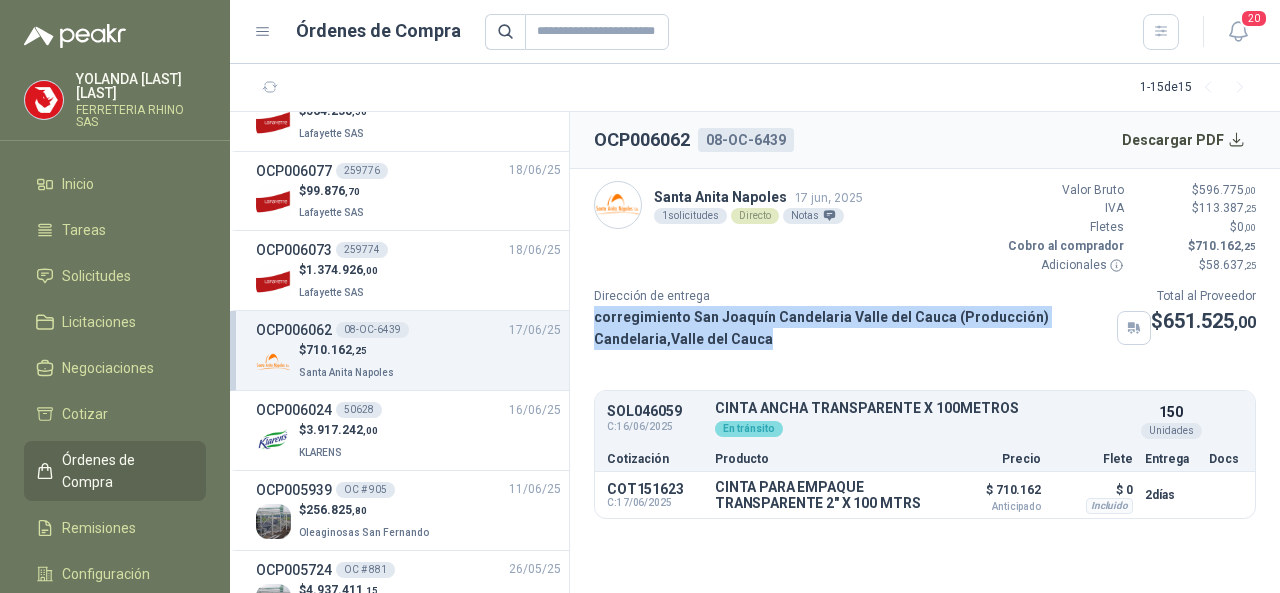 drag, startPoint x: 588, startPoint y: 308, endPoint x: 700, endPoint y: 345, distance: 117.953384 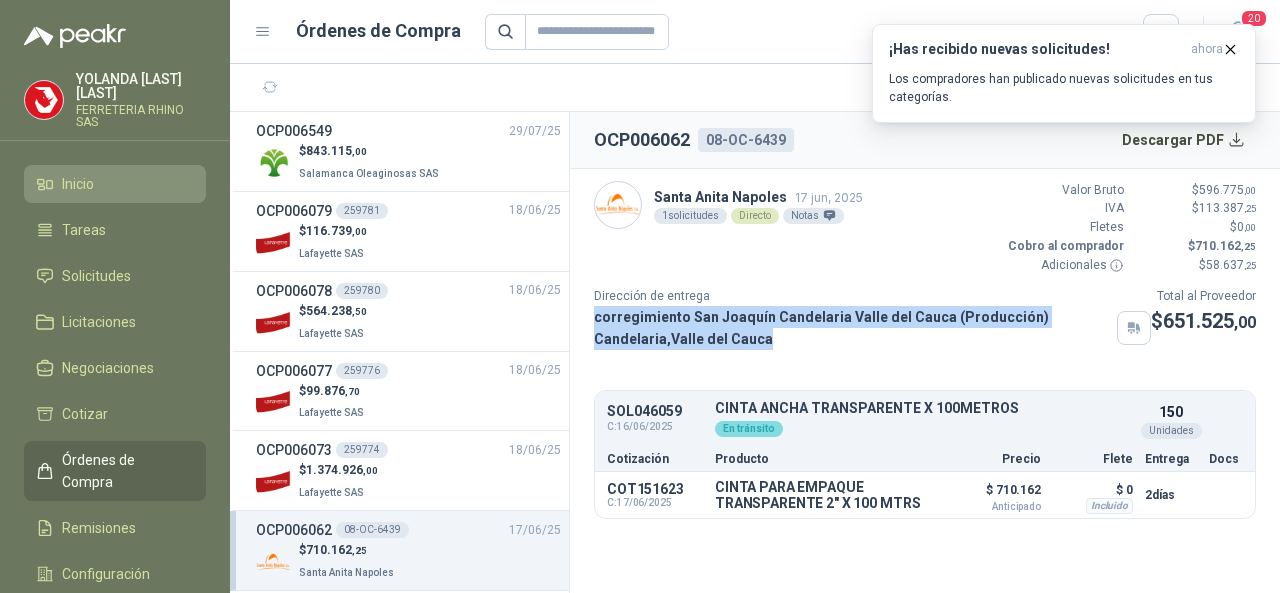 scroll, scrollTop: 0, scrollLeft: 0, axis: both 